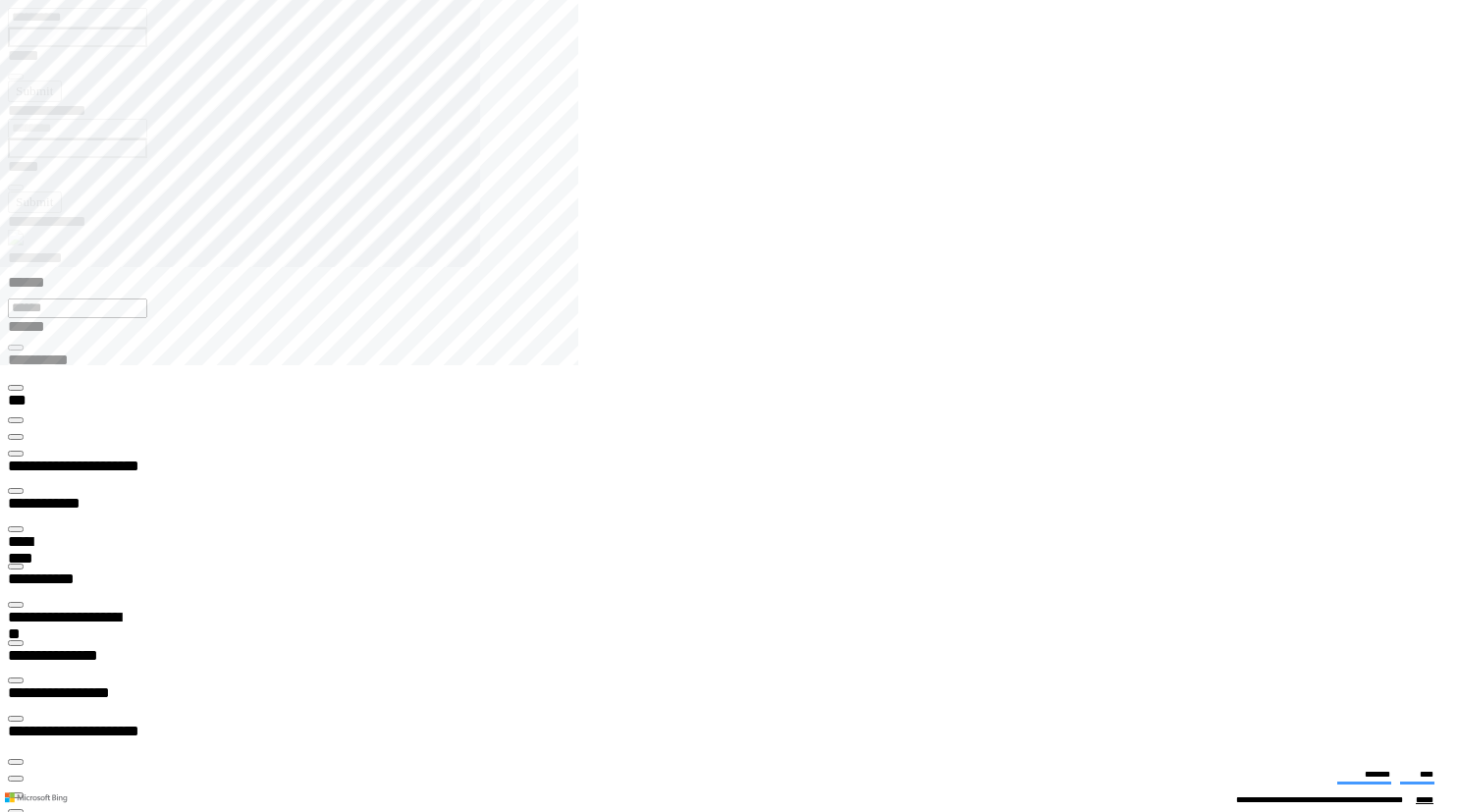 scroll, scrollTop: 0, scrollLeft: 0, axis: both 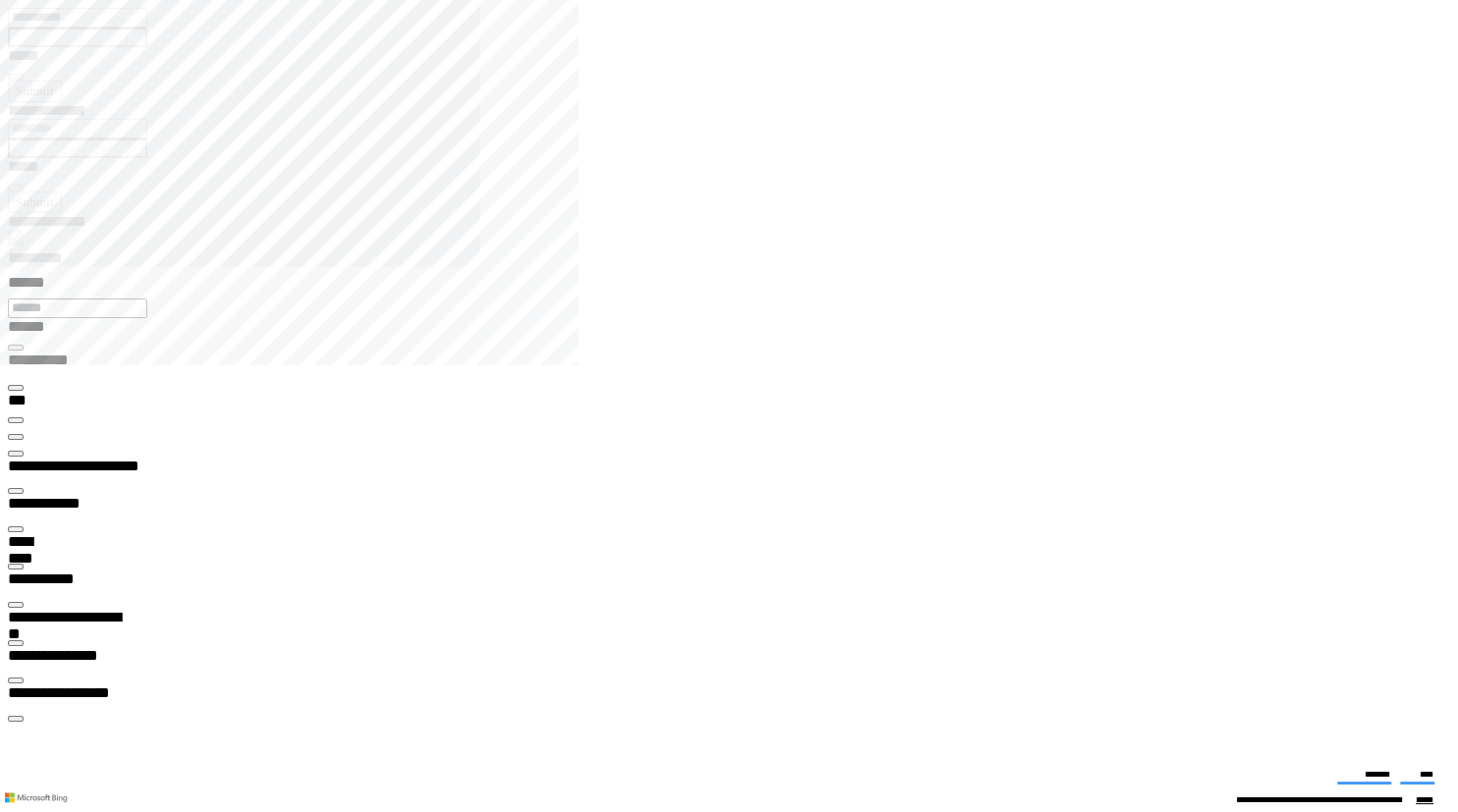 click on "**********" at bounding box center (736, 2460) 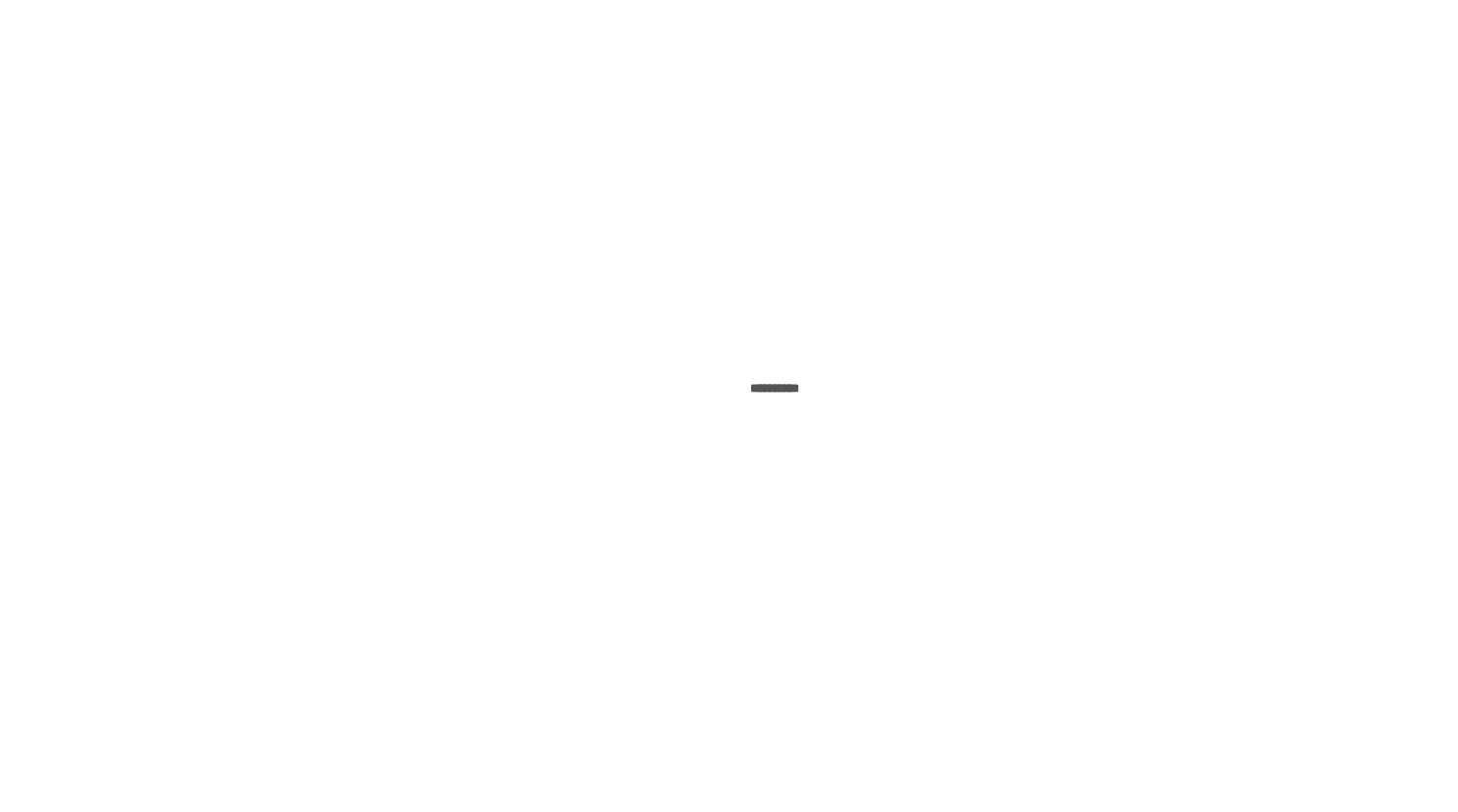 scroll, scrollTop: 0, scrollLeft: 0, axis: both 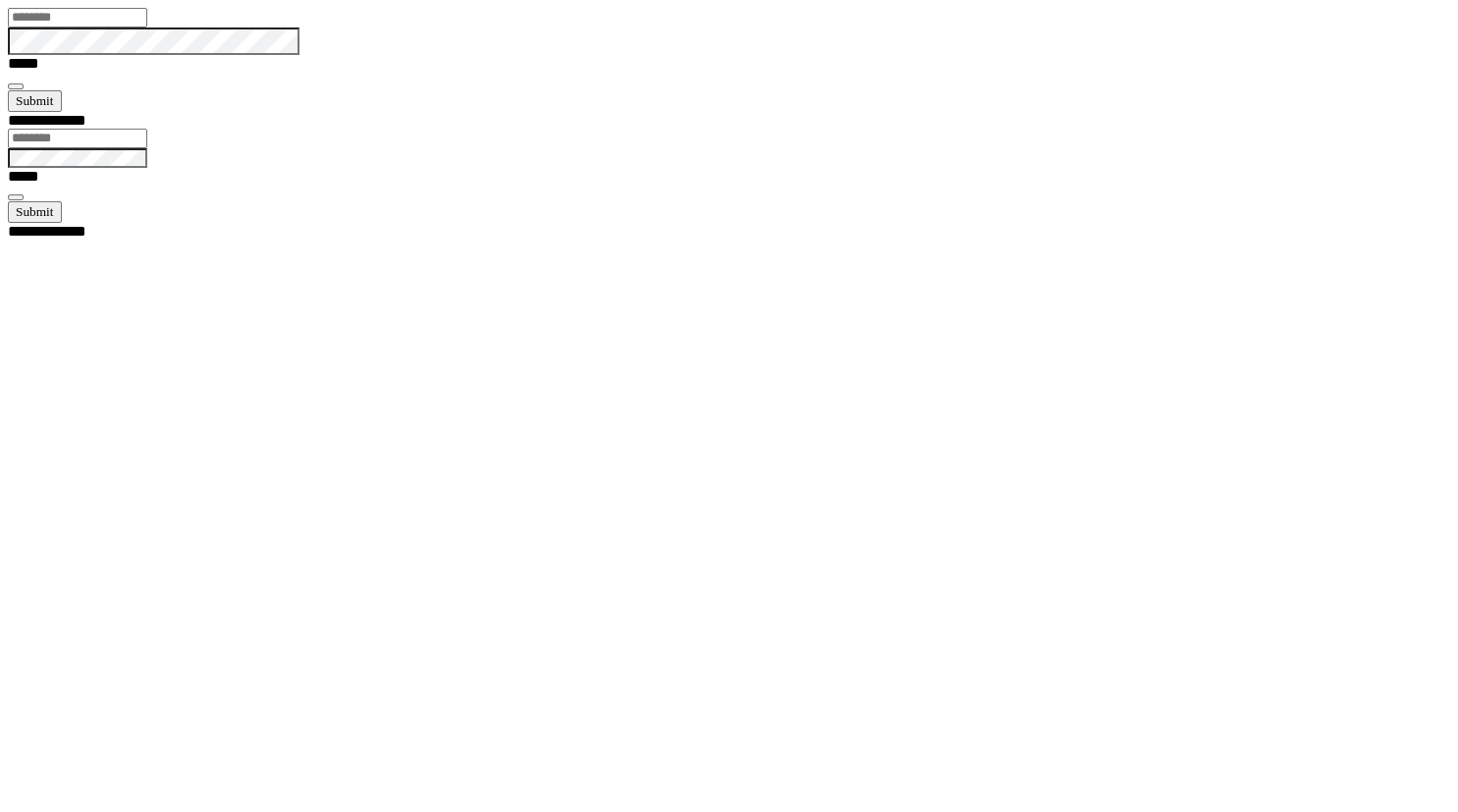 click at bounding box center [78, 18] 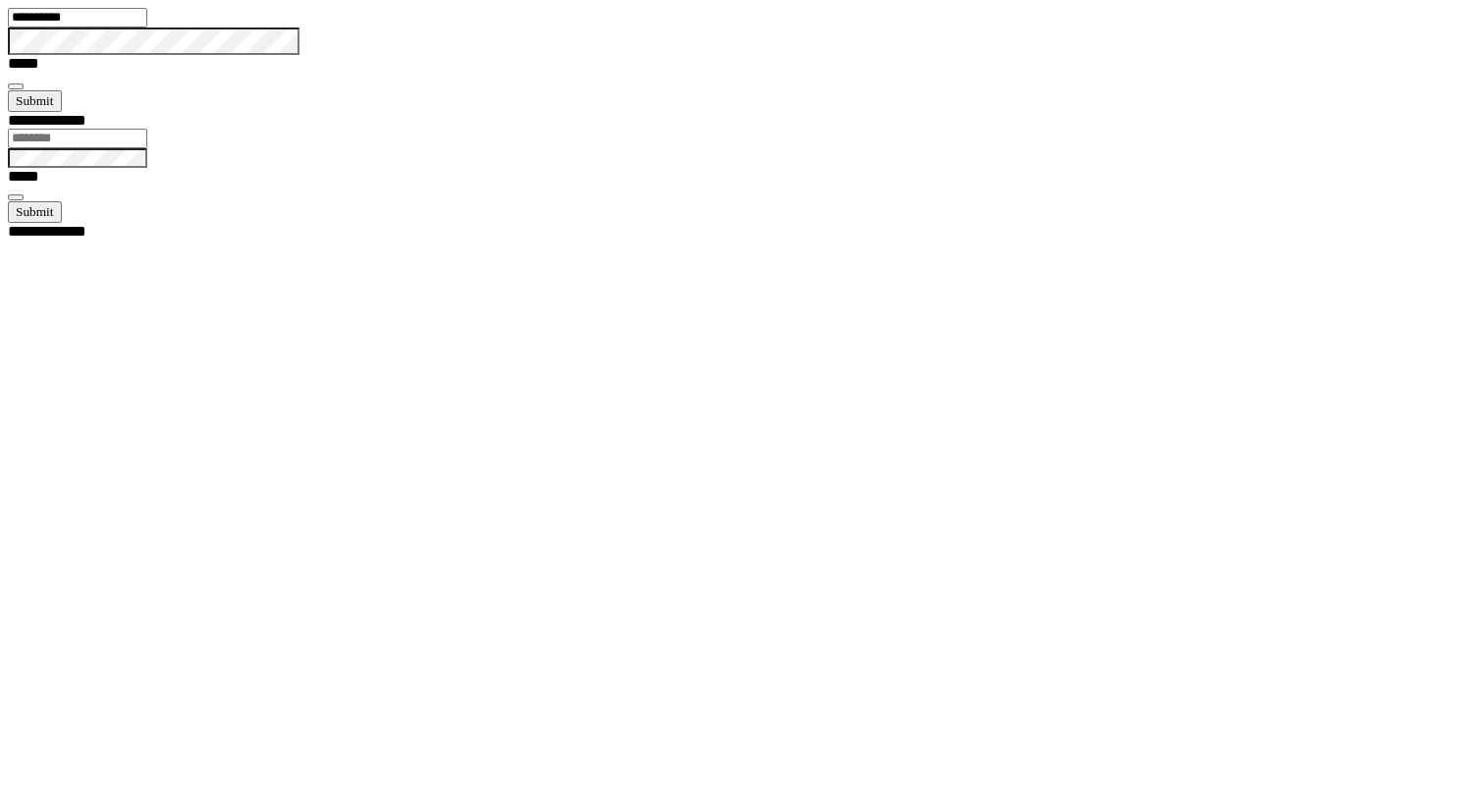 type on "**********" 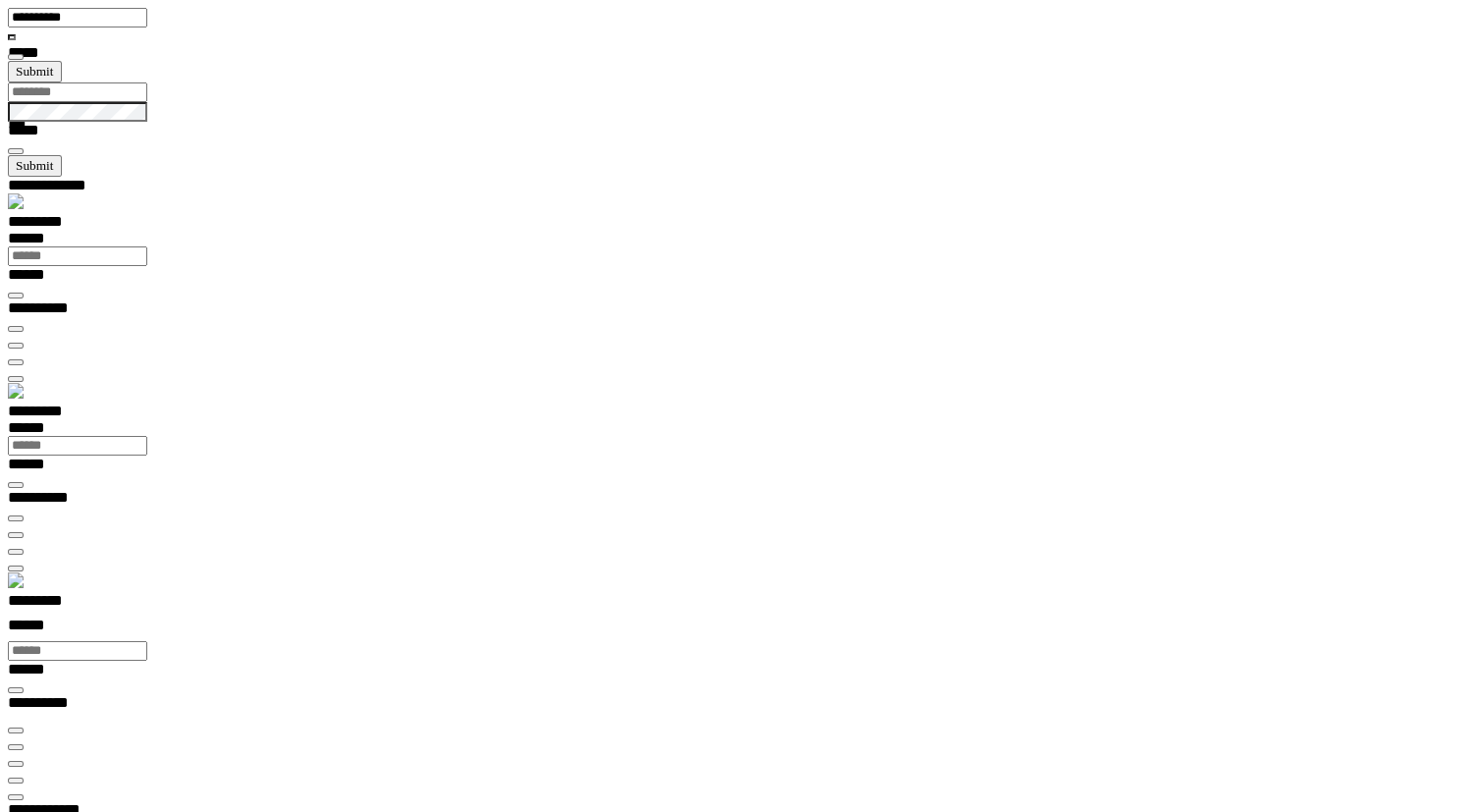click on "*********" at bounding box center (53, 604) 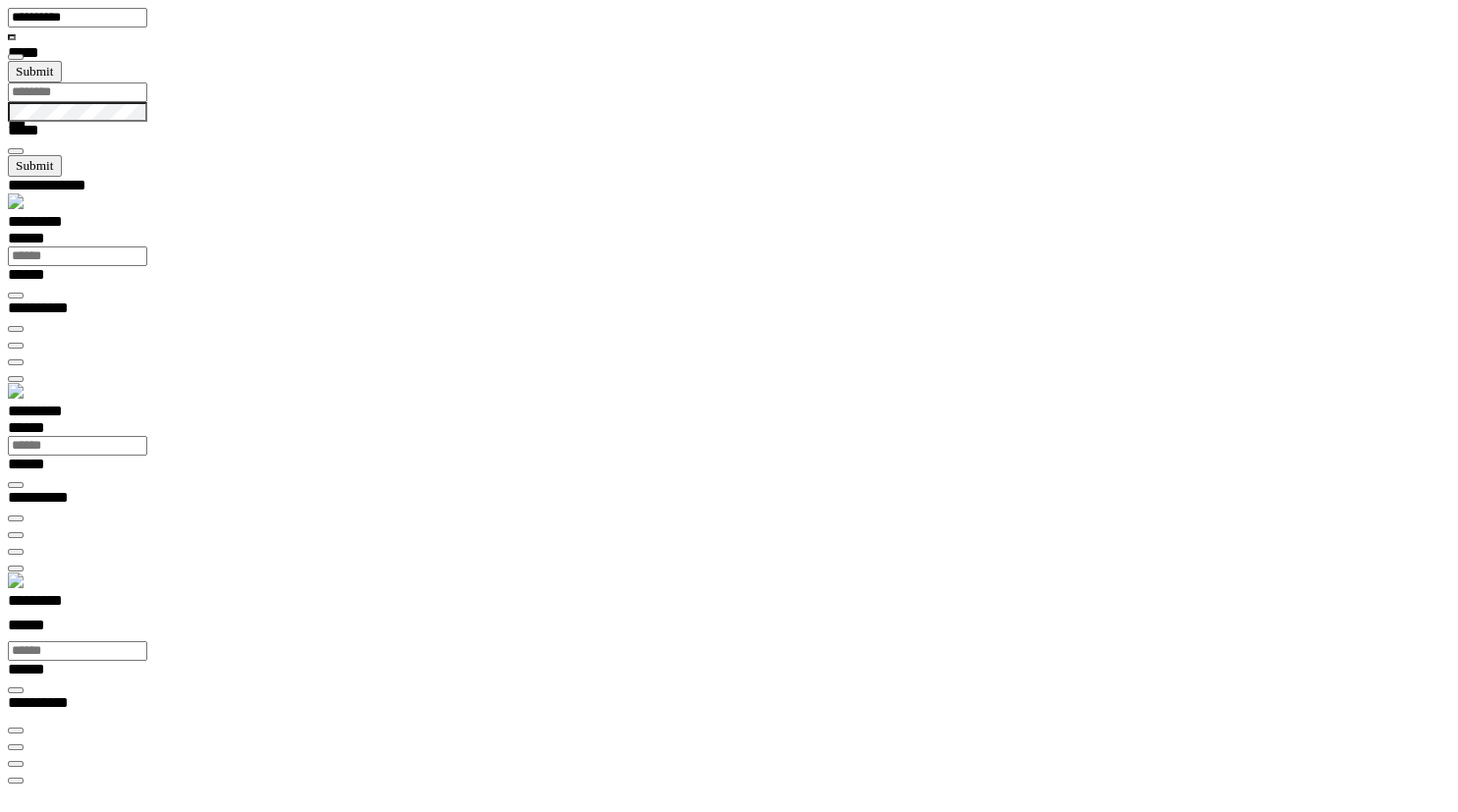 click at bounding box center [8, 600] 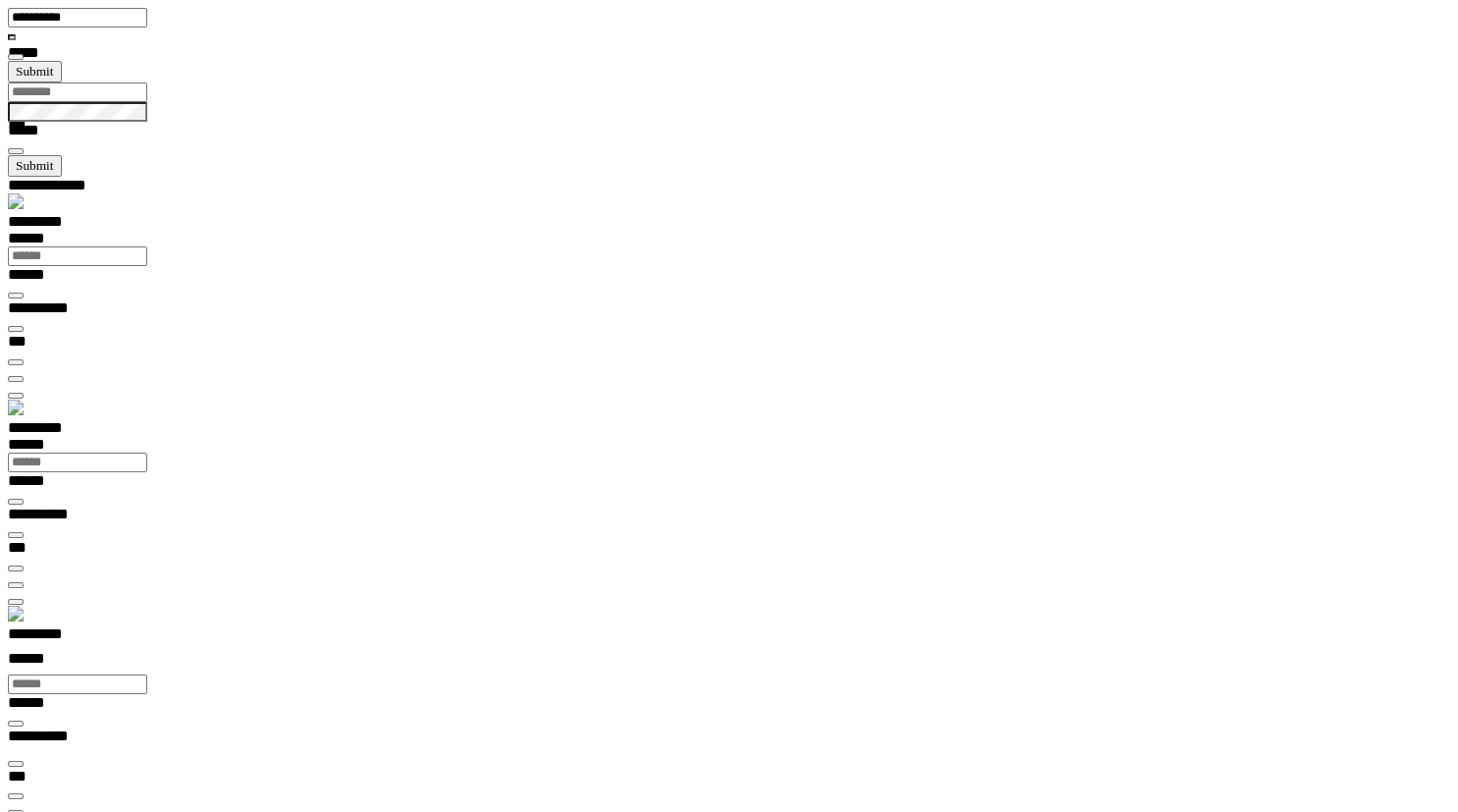 scroll, scrollTop: 0, scrollLeft: 0, axis: both 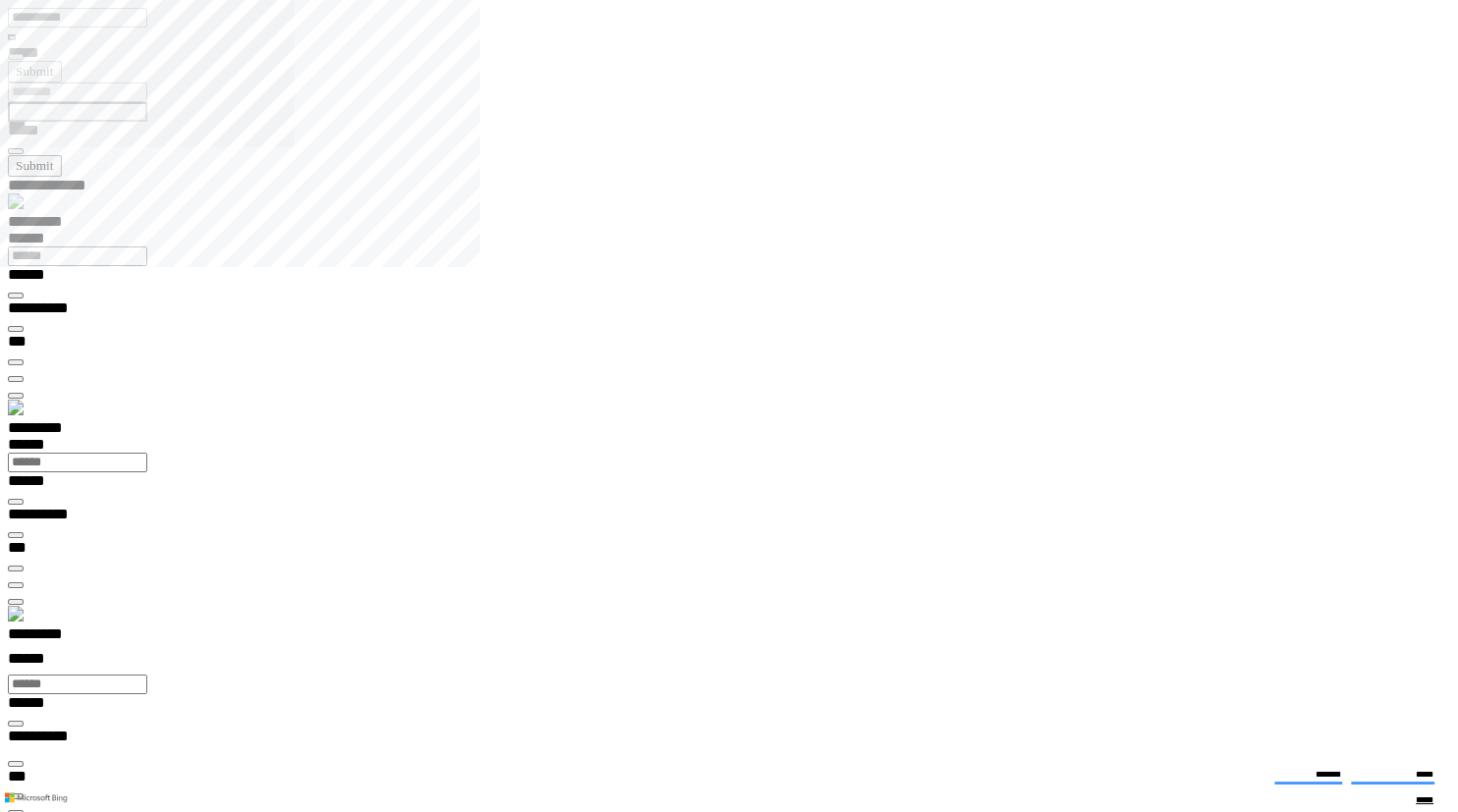 click at bounding box center (736, 13524) 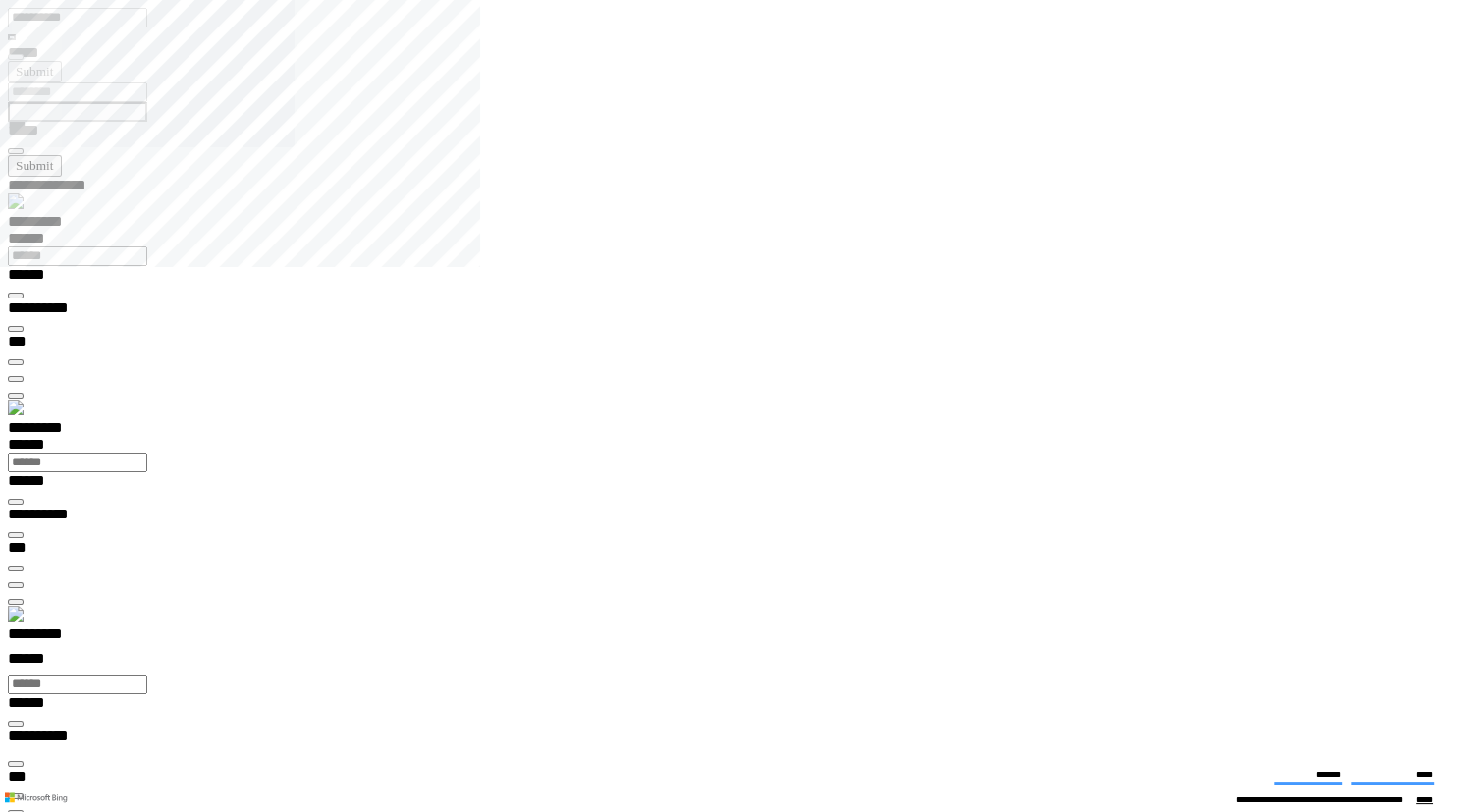 click on "*" at bounding box center [933, 18210] 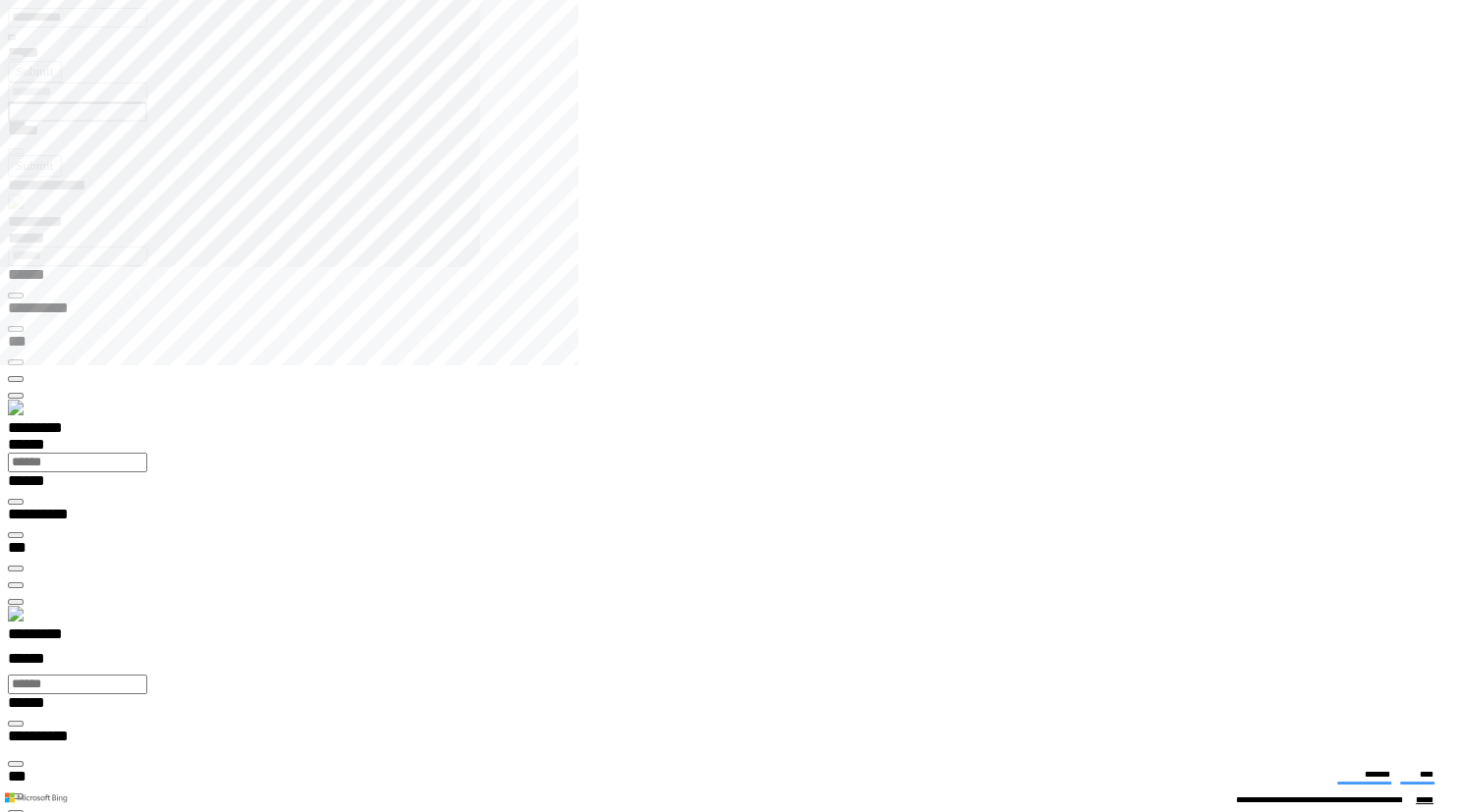 click at bounding box center [16, 15050] 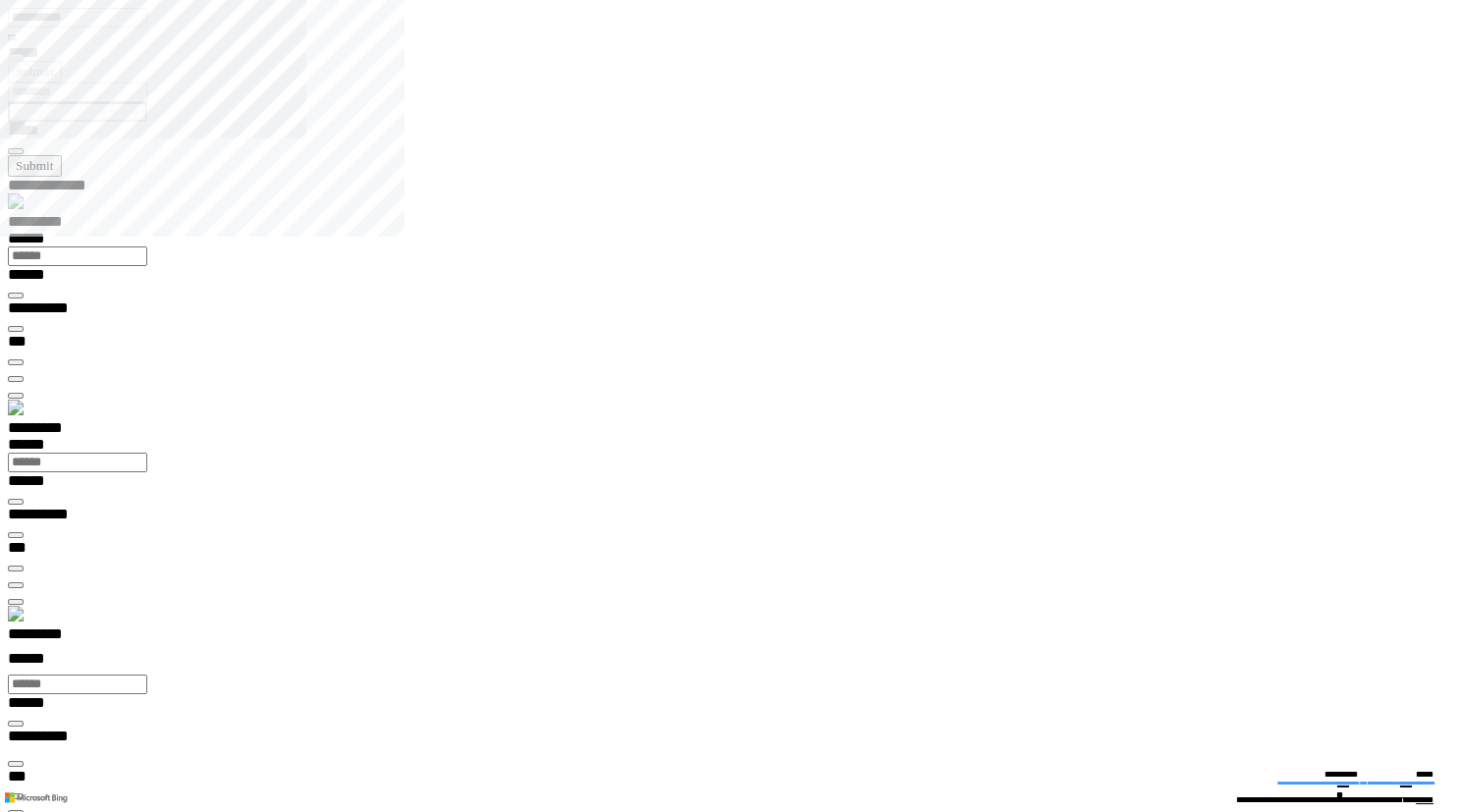 type on "**********" 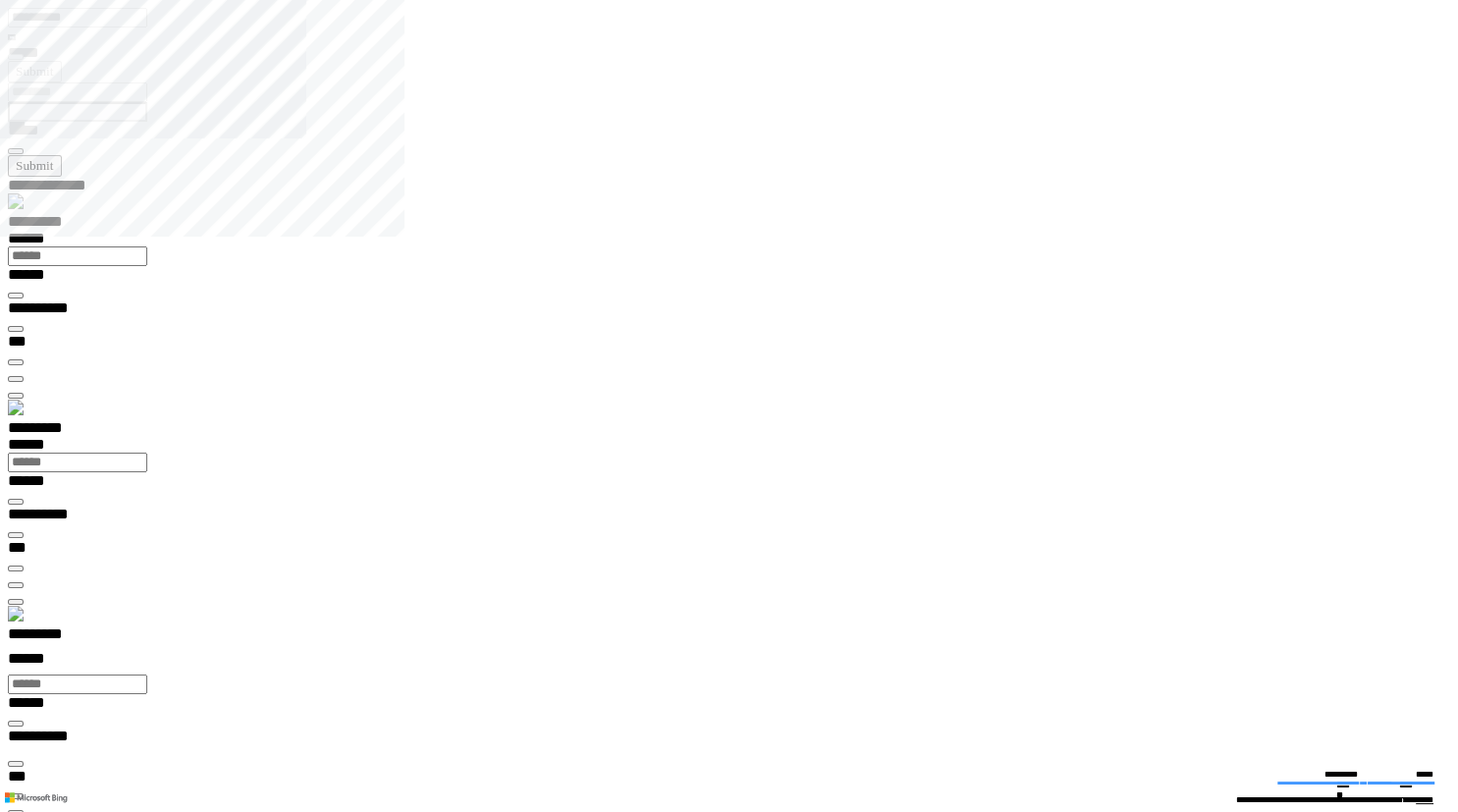 click at bounding box center (16, 14245) 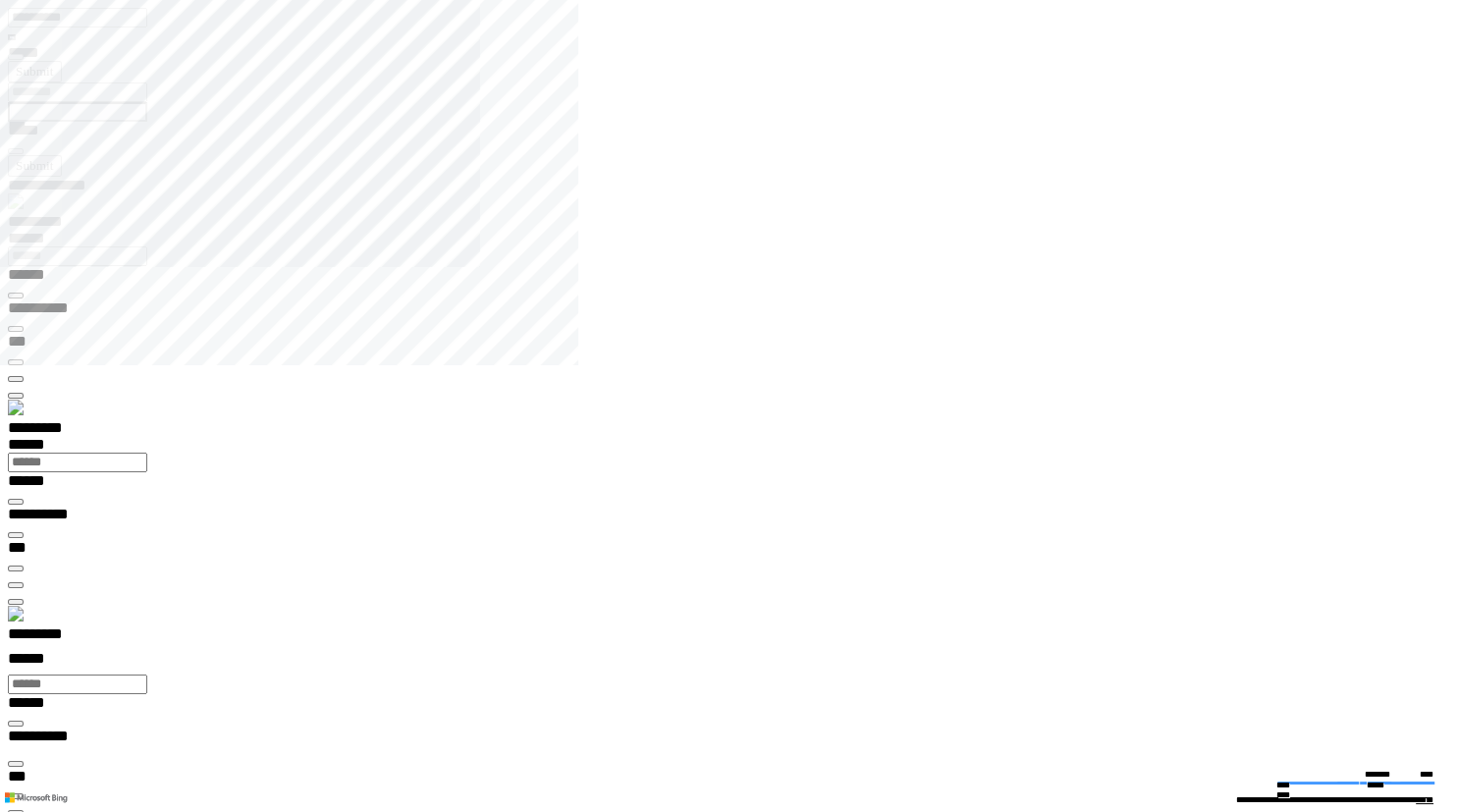 click on "**********" at bounding box center (69, 14185) 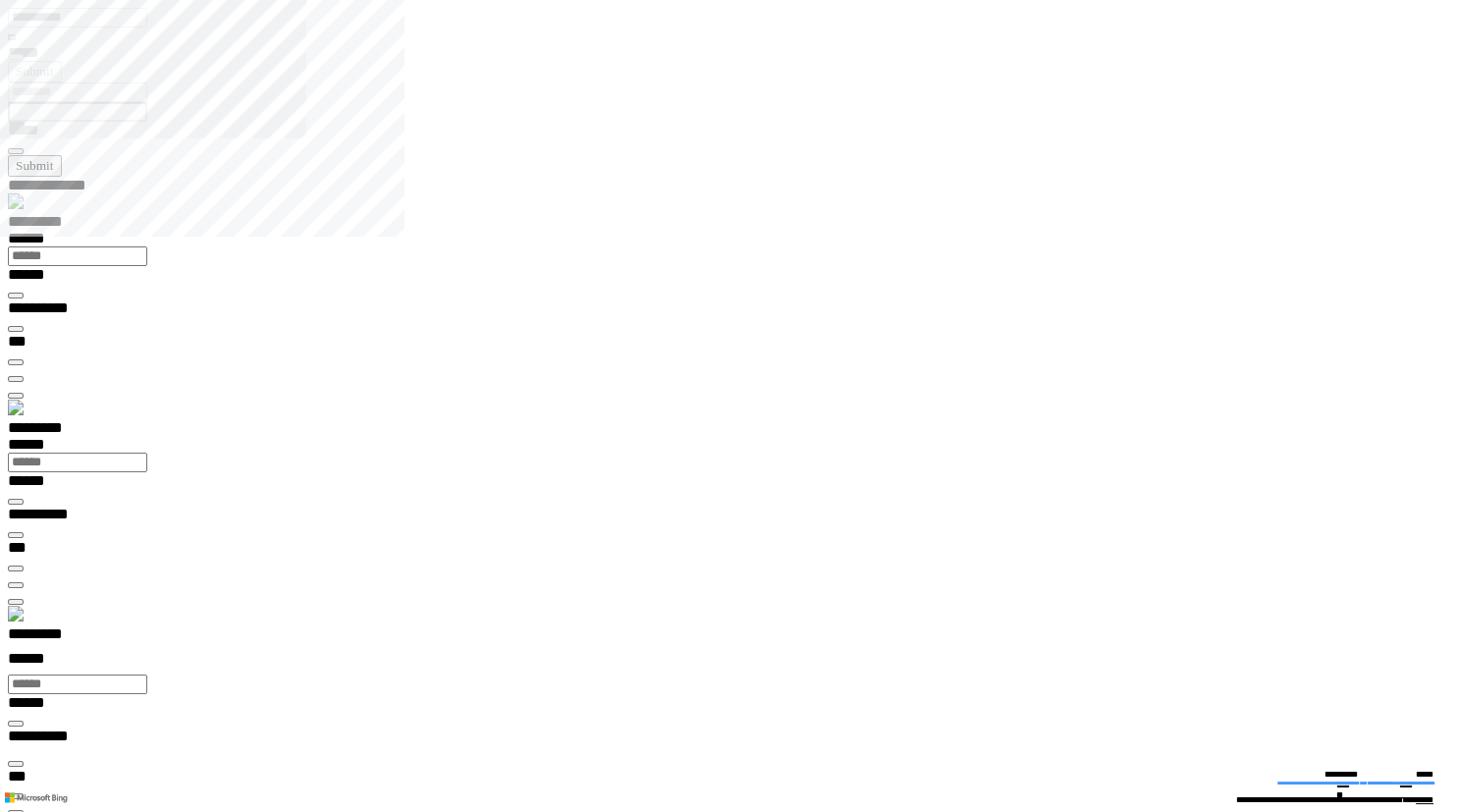 click at bounding box center [16, 14245] 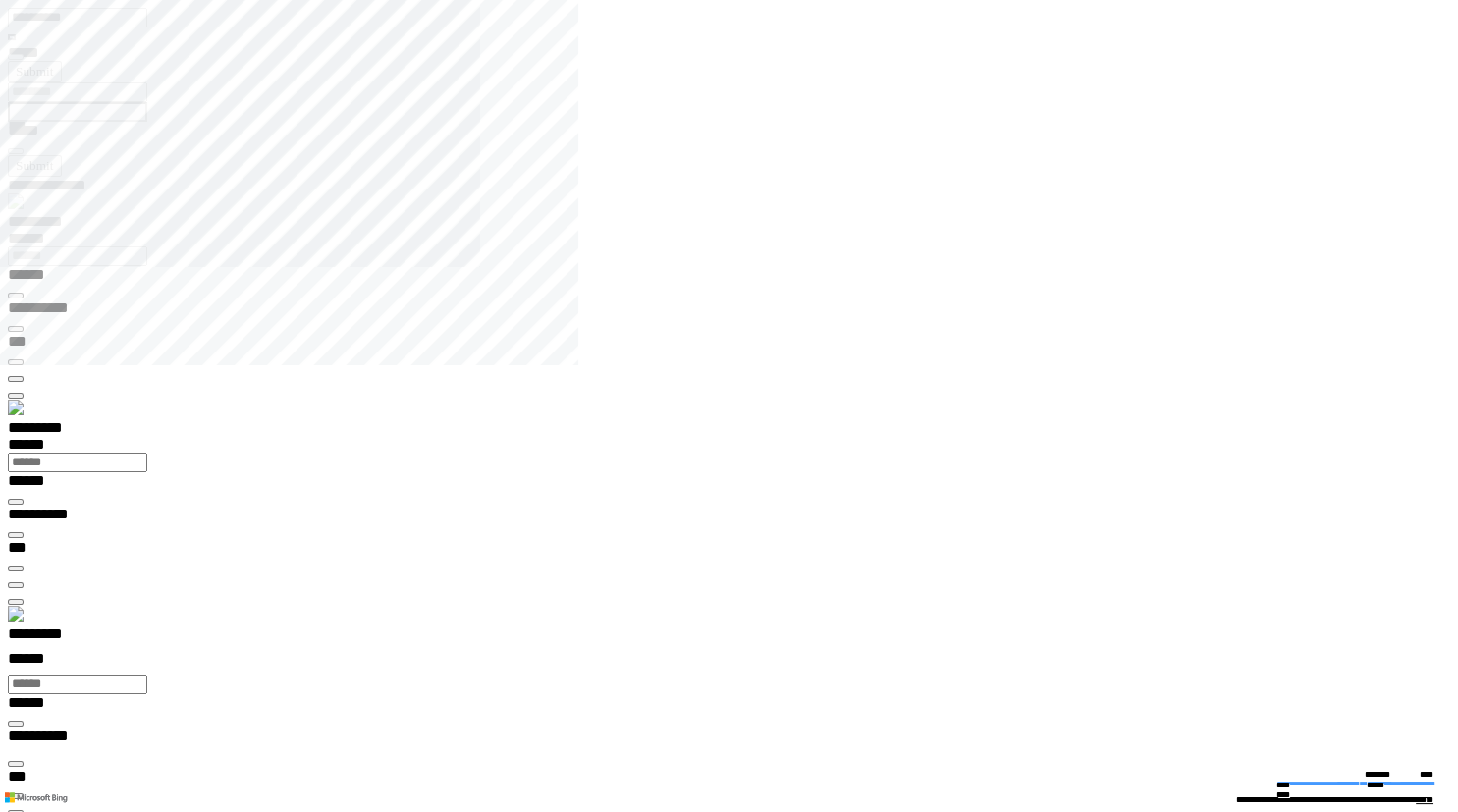 scroll, scrollTop: 73, scrollLeft: 0, axis: vertical 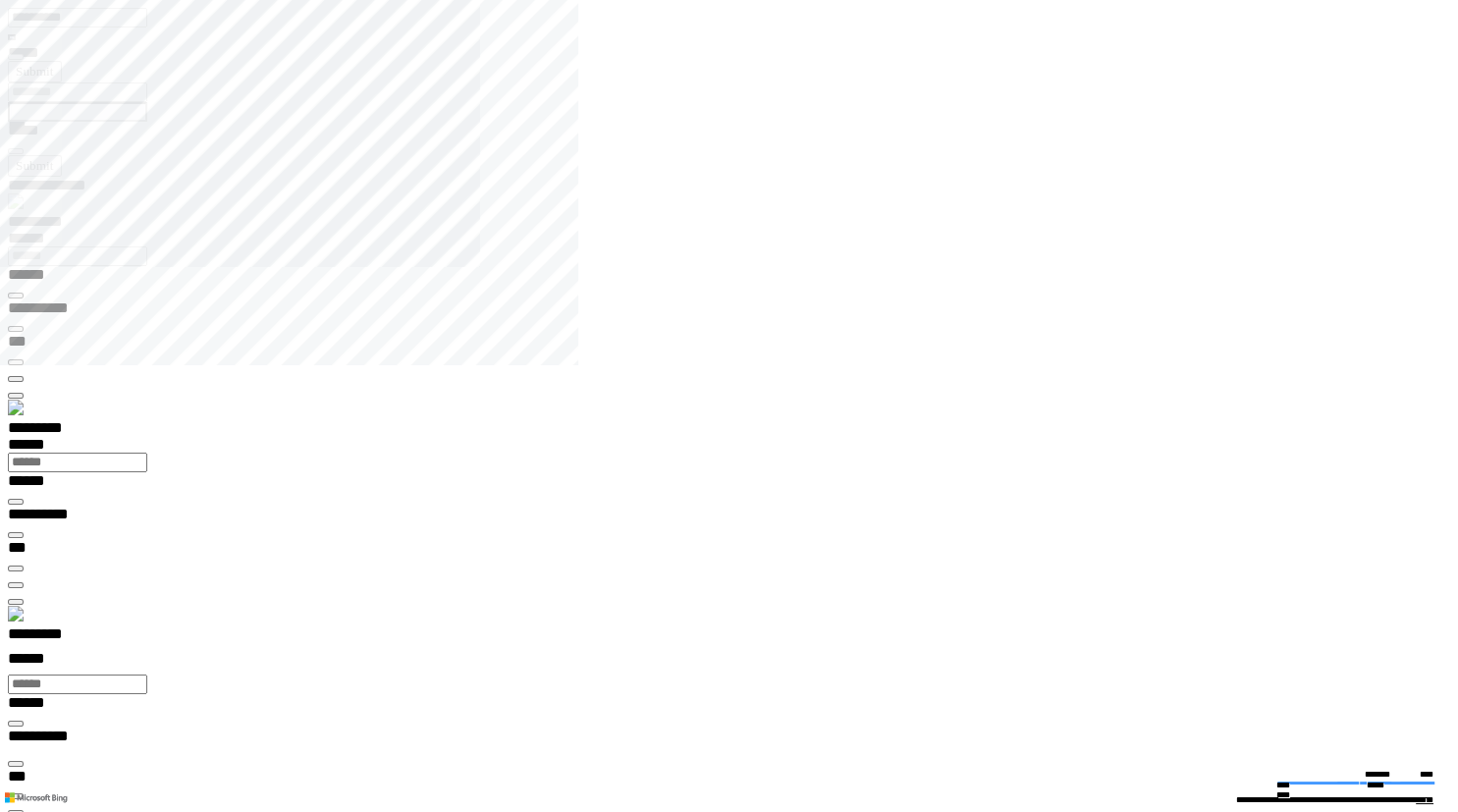 click on "**********" at bounding box center [69, 14185] 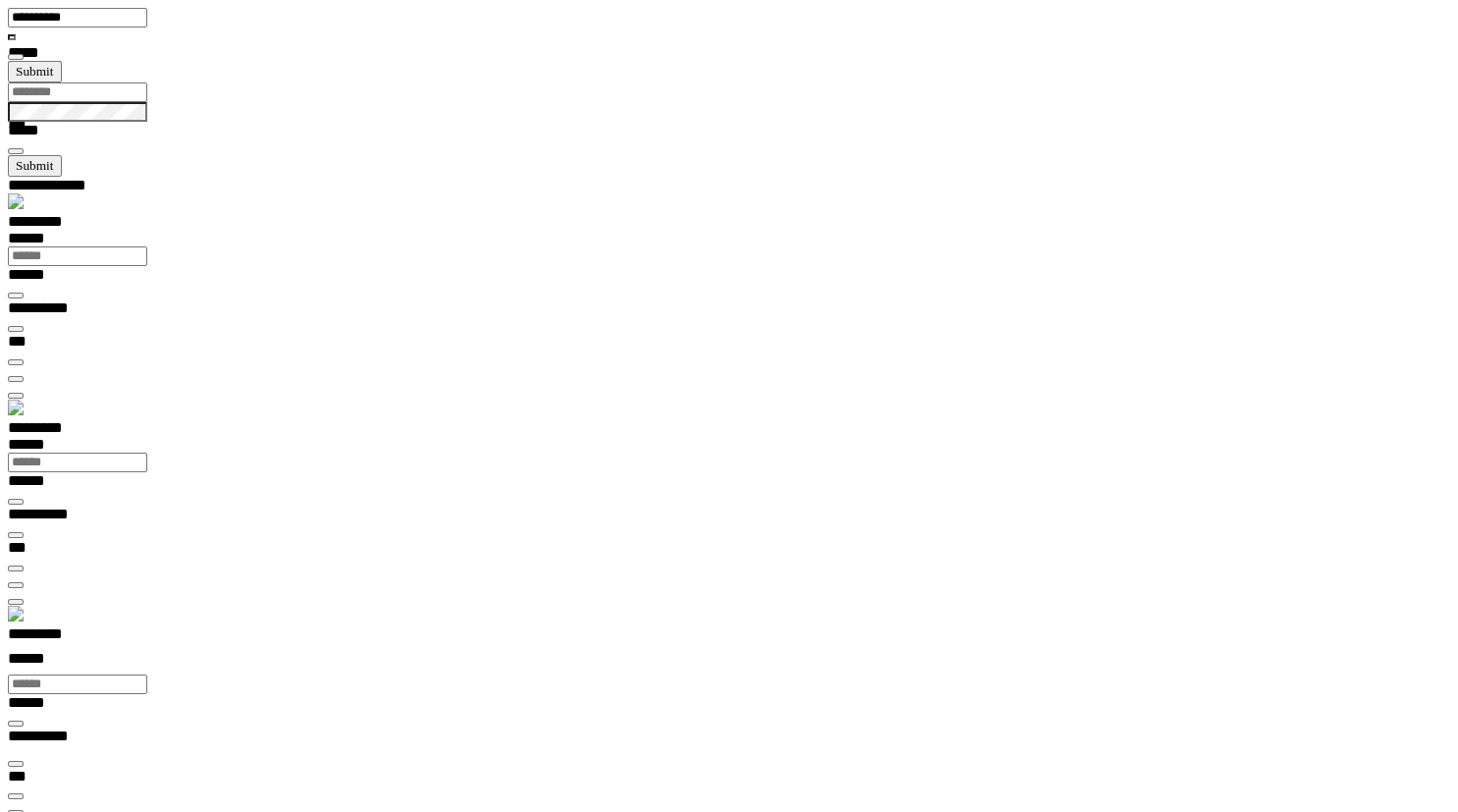 scroll, scrollTop: 97476, scrollLeft: 97985, axis: both 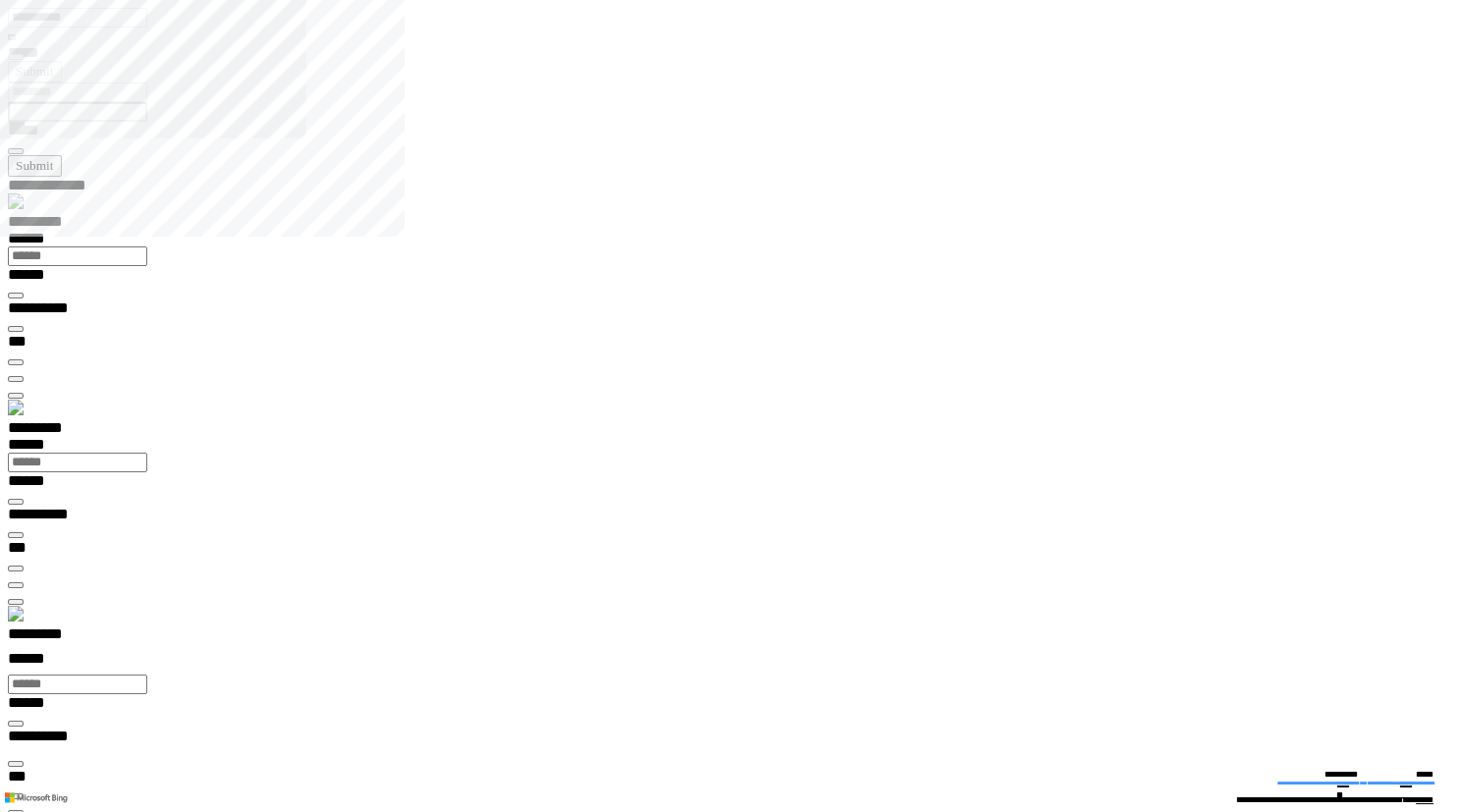 click on "**********" at bounding box center (736, 19049) 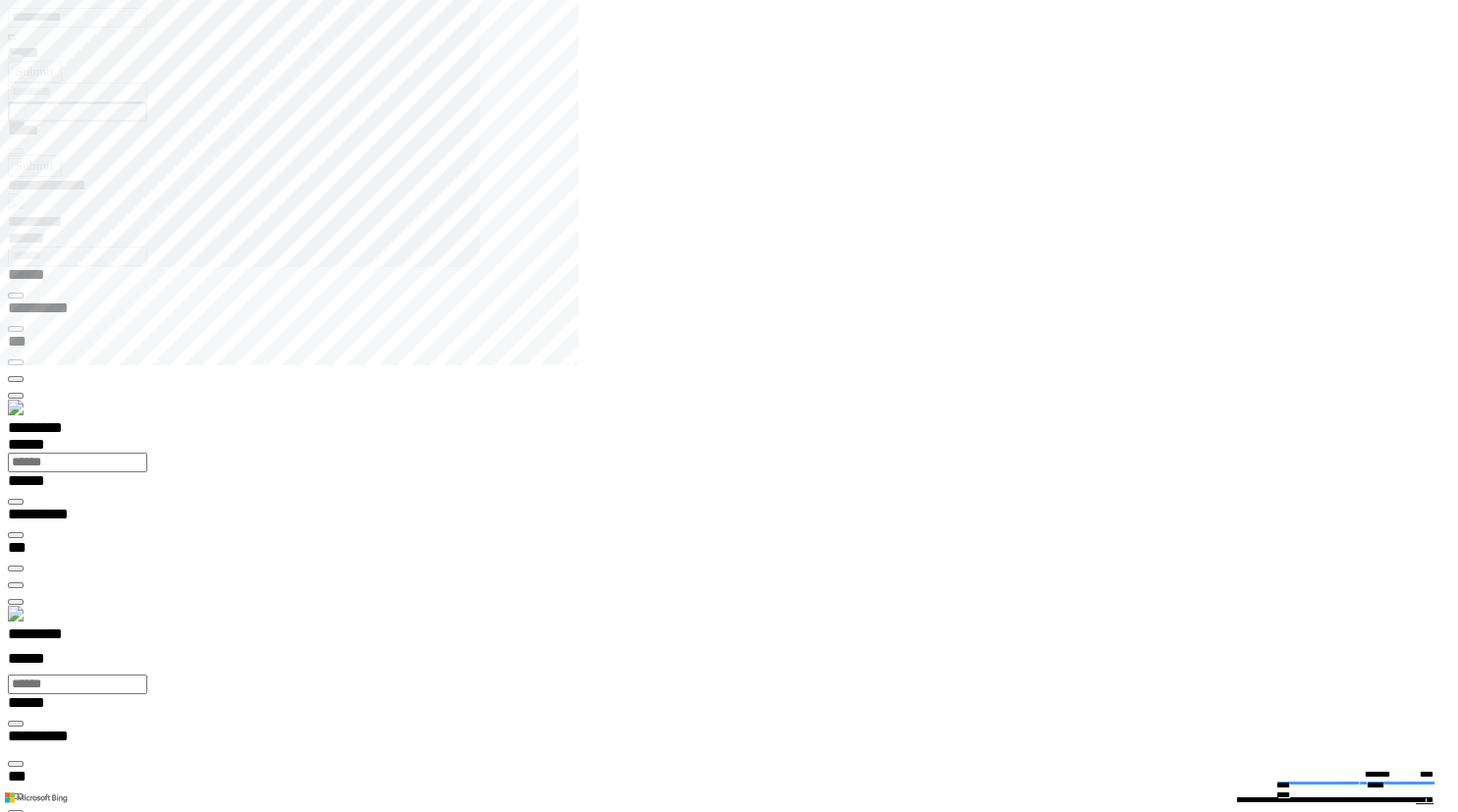 click at bounding box center [16, 13501] 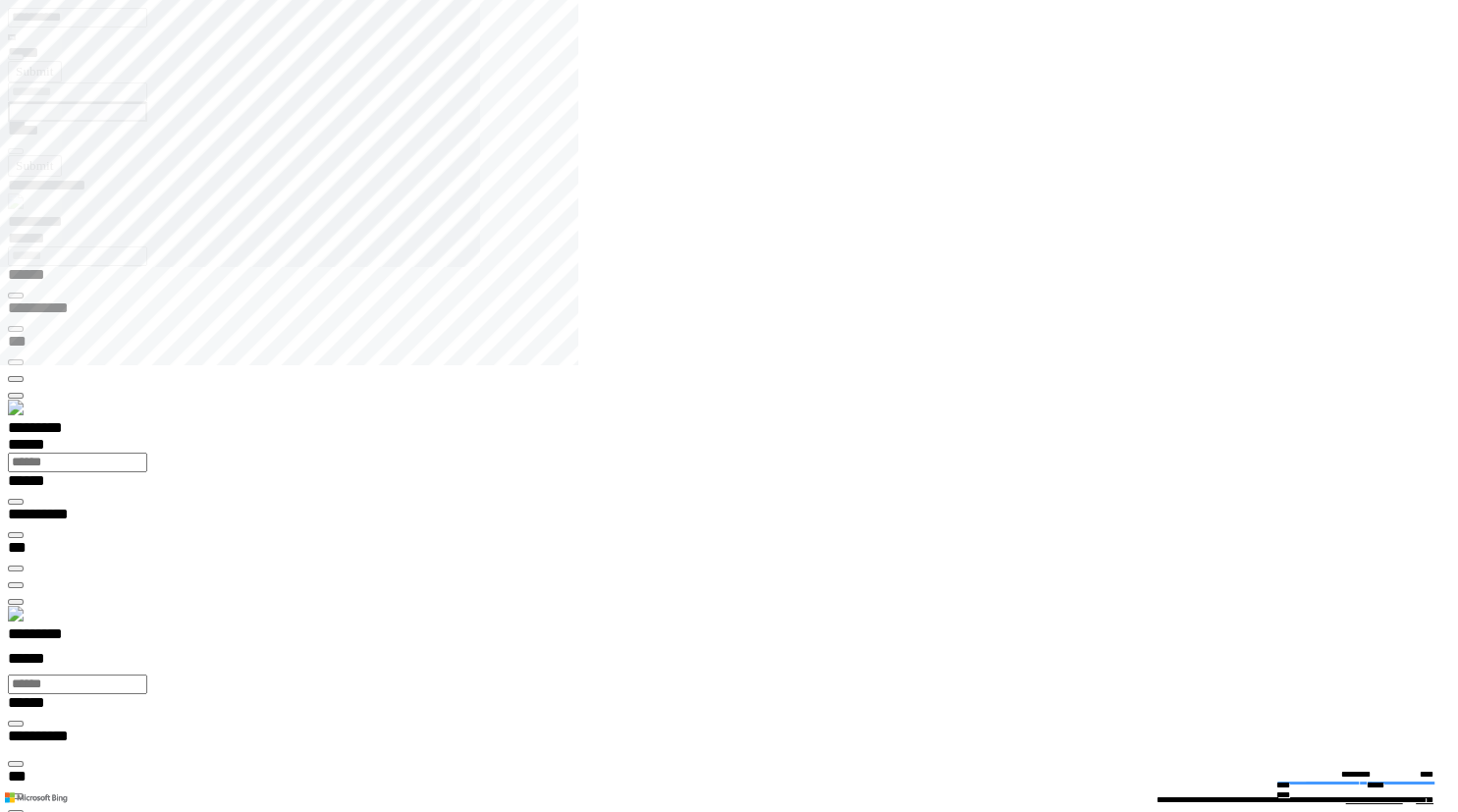 click at bounding box center (16, 13597) 